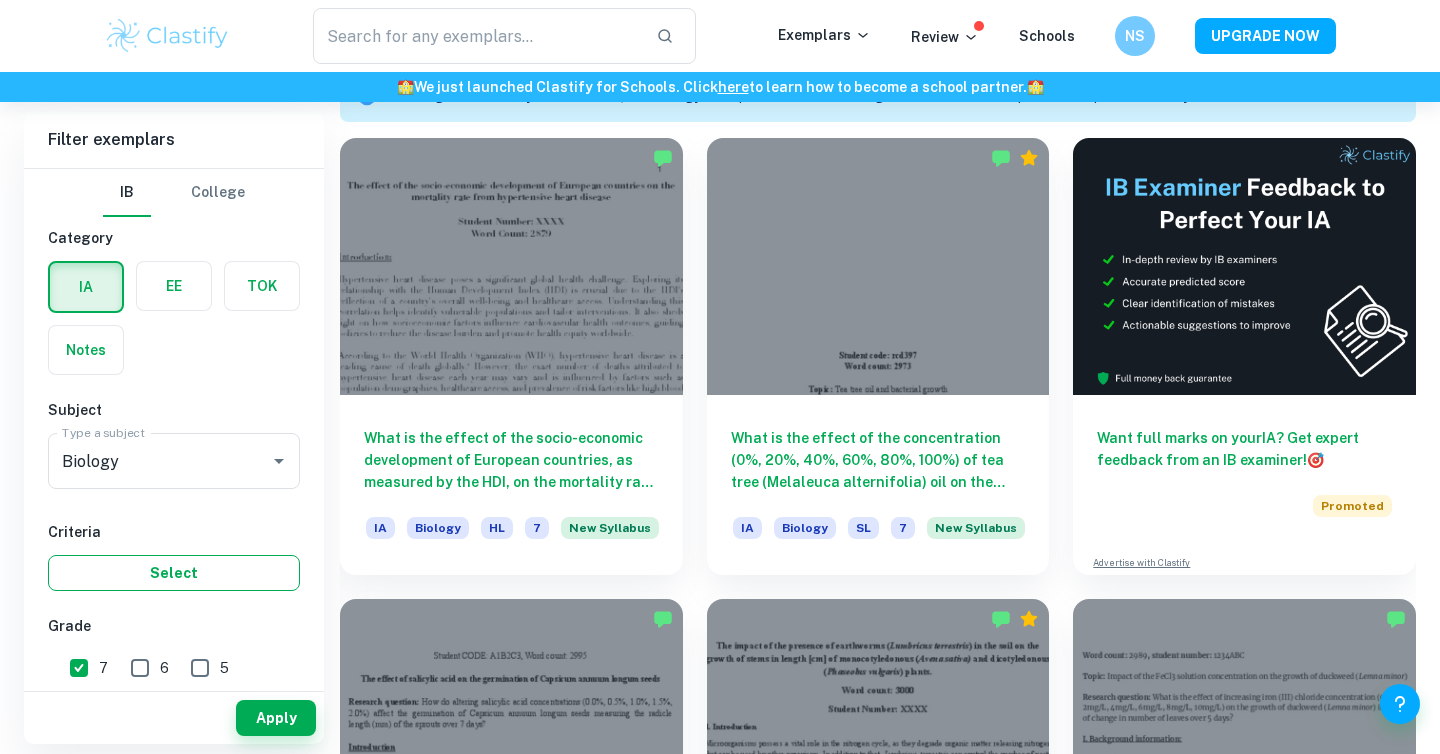 scroll, scrollTop: 602, scrollLeft: 0, axis: vertical 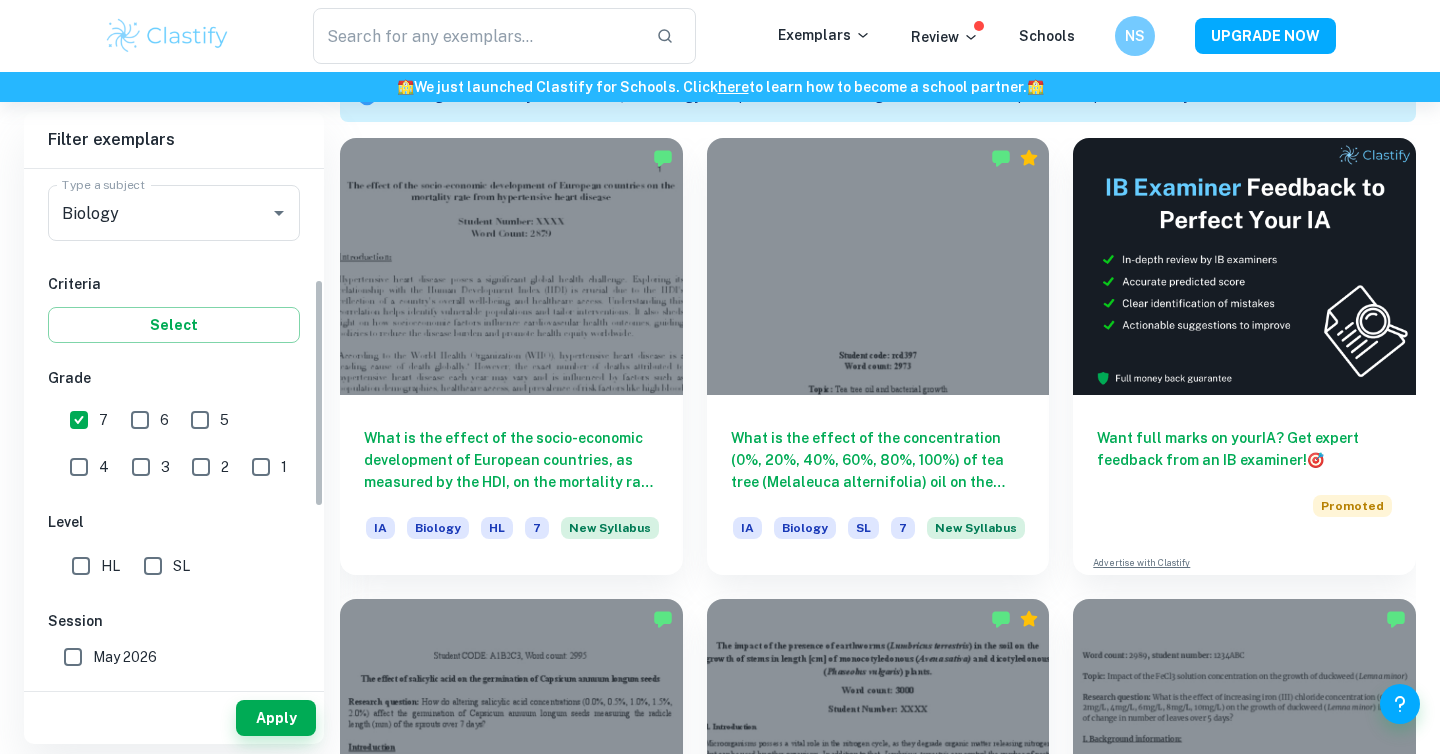 click on "SL" at bounding box center [153, 566] 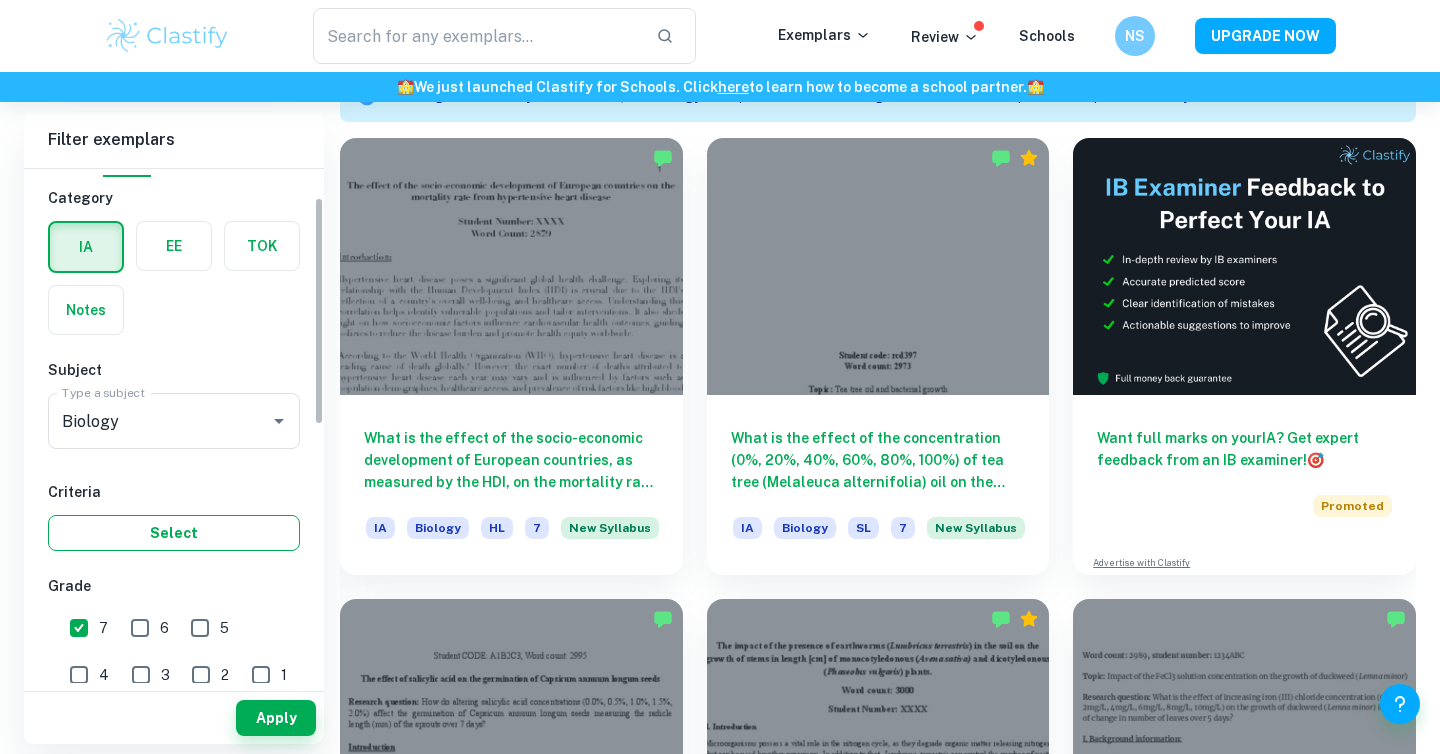 scroll, scrollTop: 0, scrollLeft: 0, axis: both 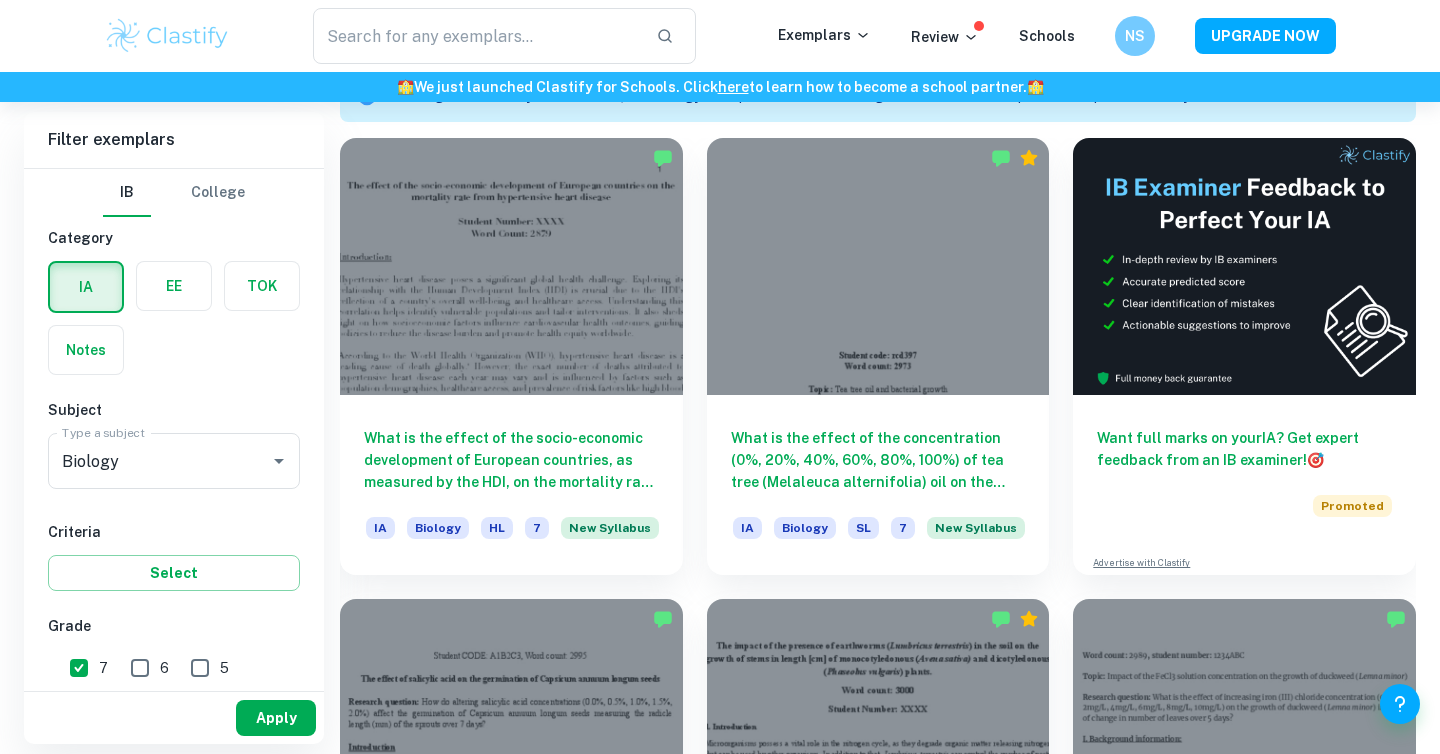 click on "Apply" at bounding box center [276, 718] 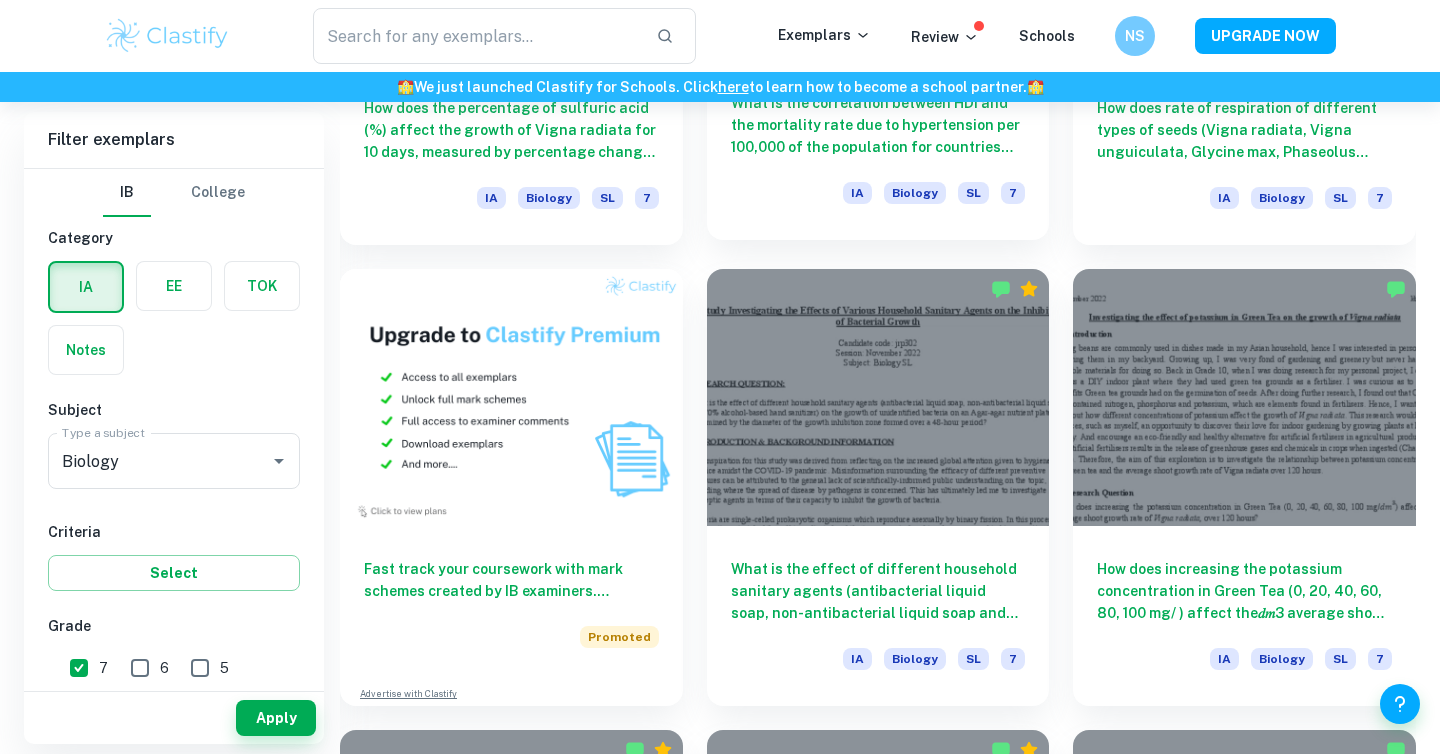 scroll, scrollTop: 1396, scrollLeft: 0, axis: vertical 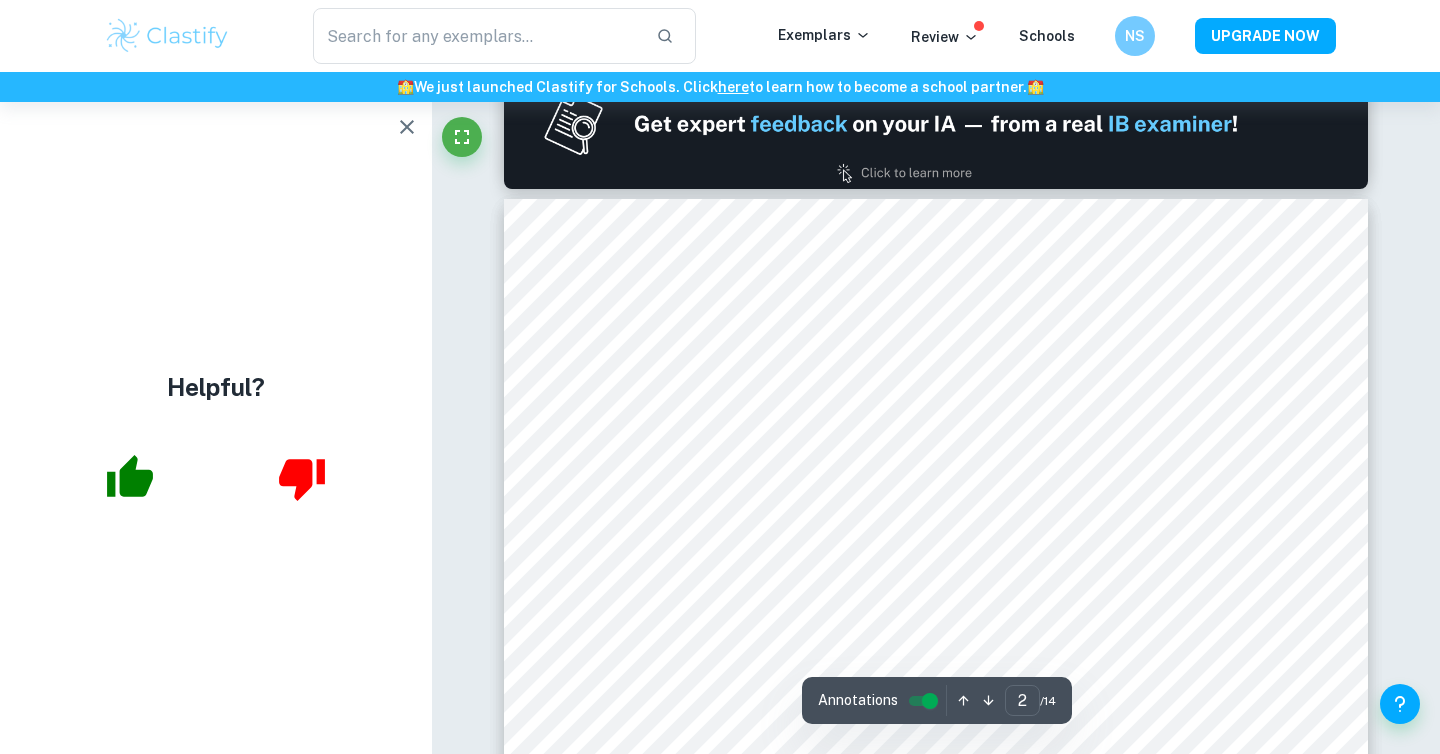 type on "1" 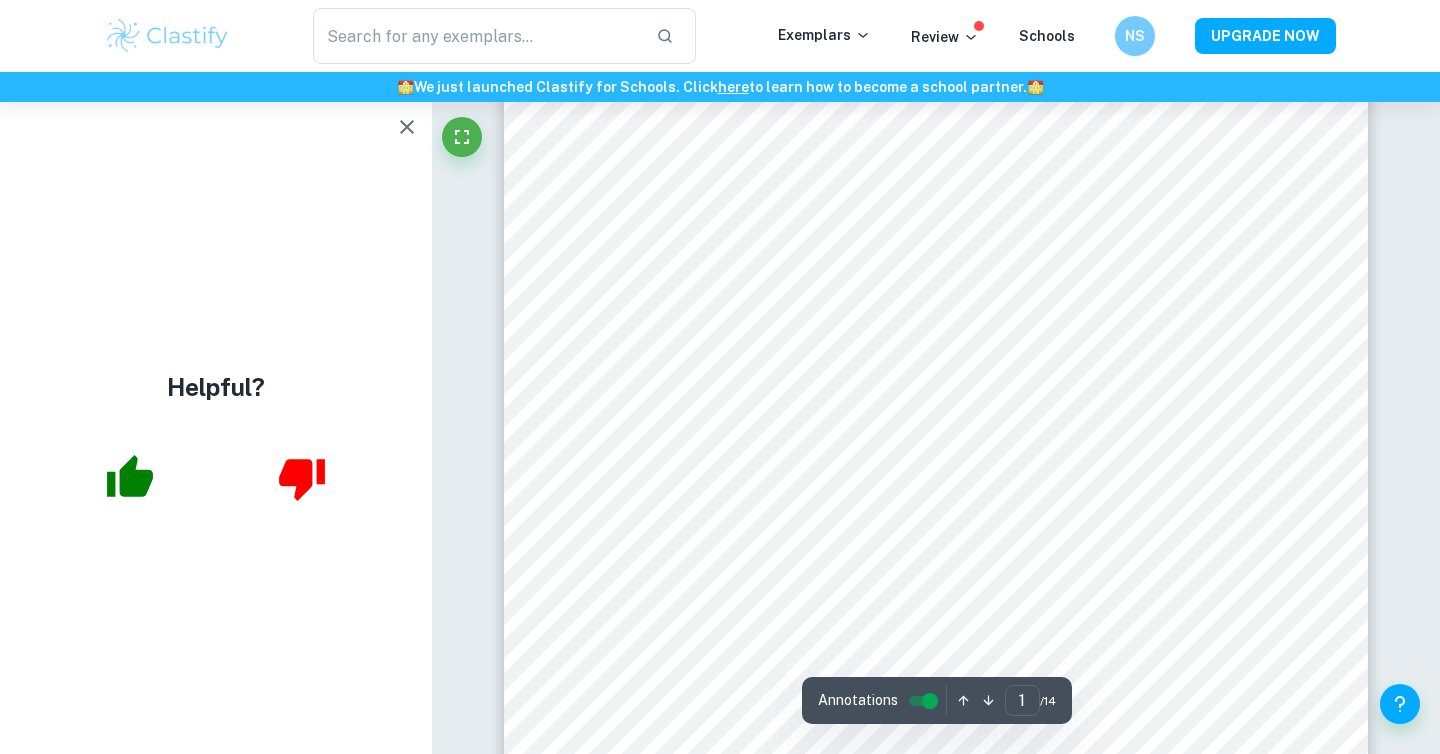 scroll, scrollTop: 538, scrollLeft: 0, axis: vertical 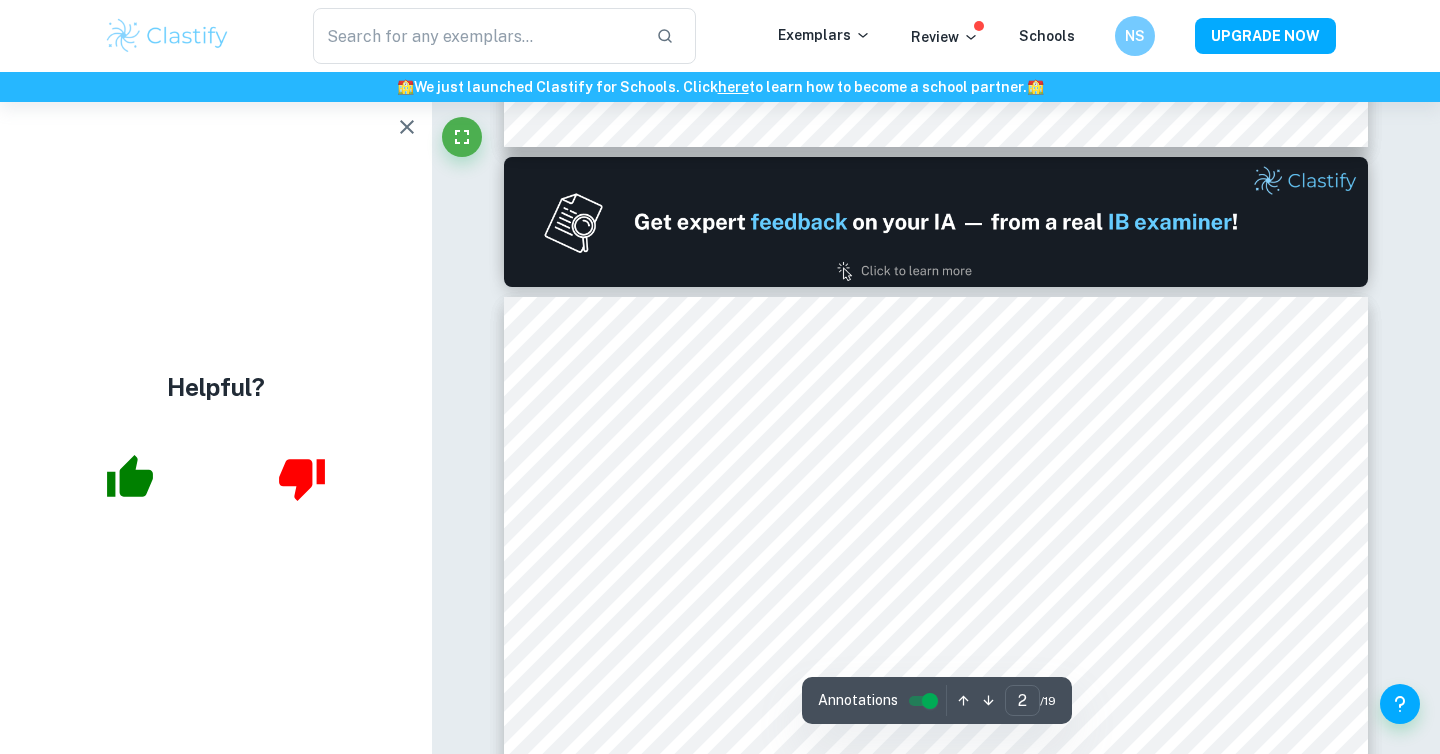 type on "1" 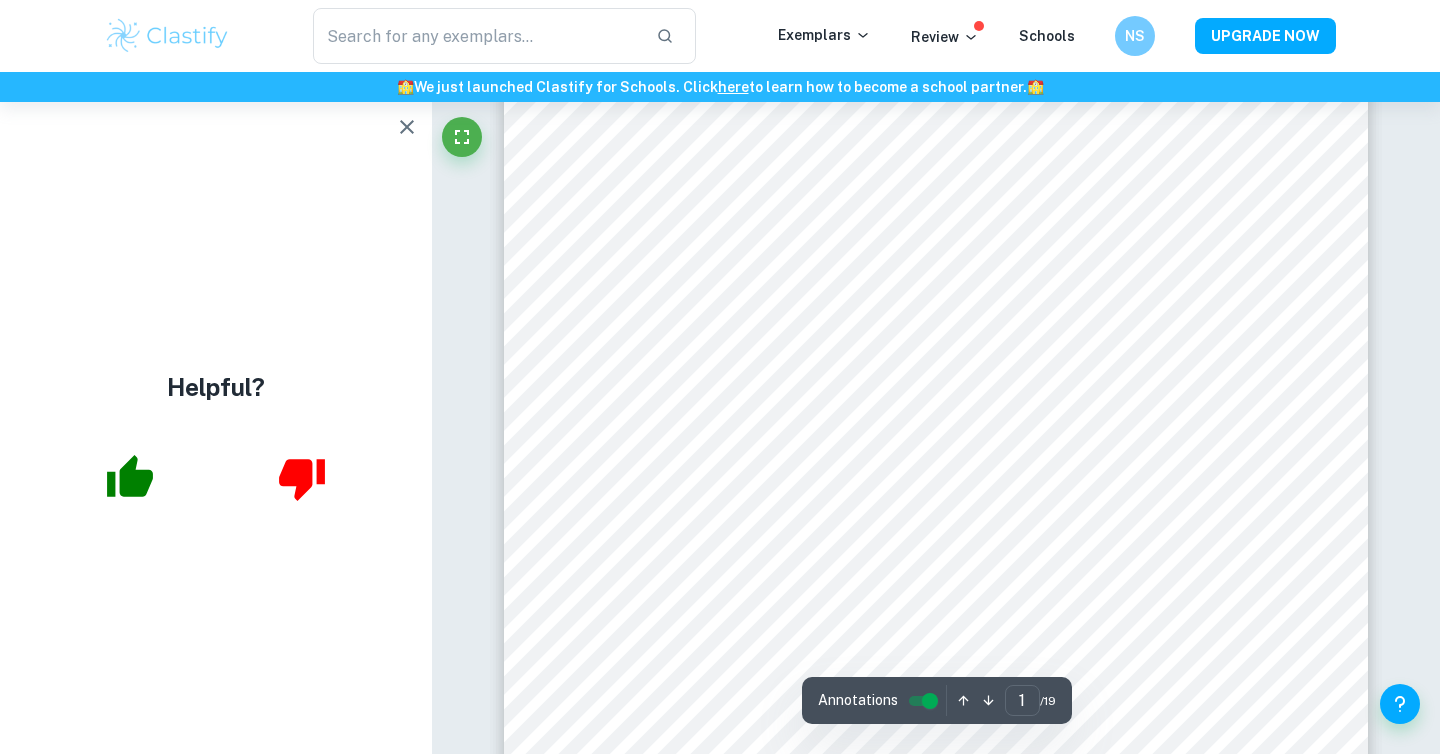 scroll, scrollTop: 0, scrollLeft: 0, axis: both 